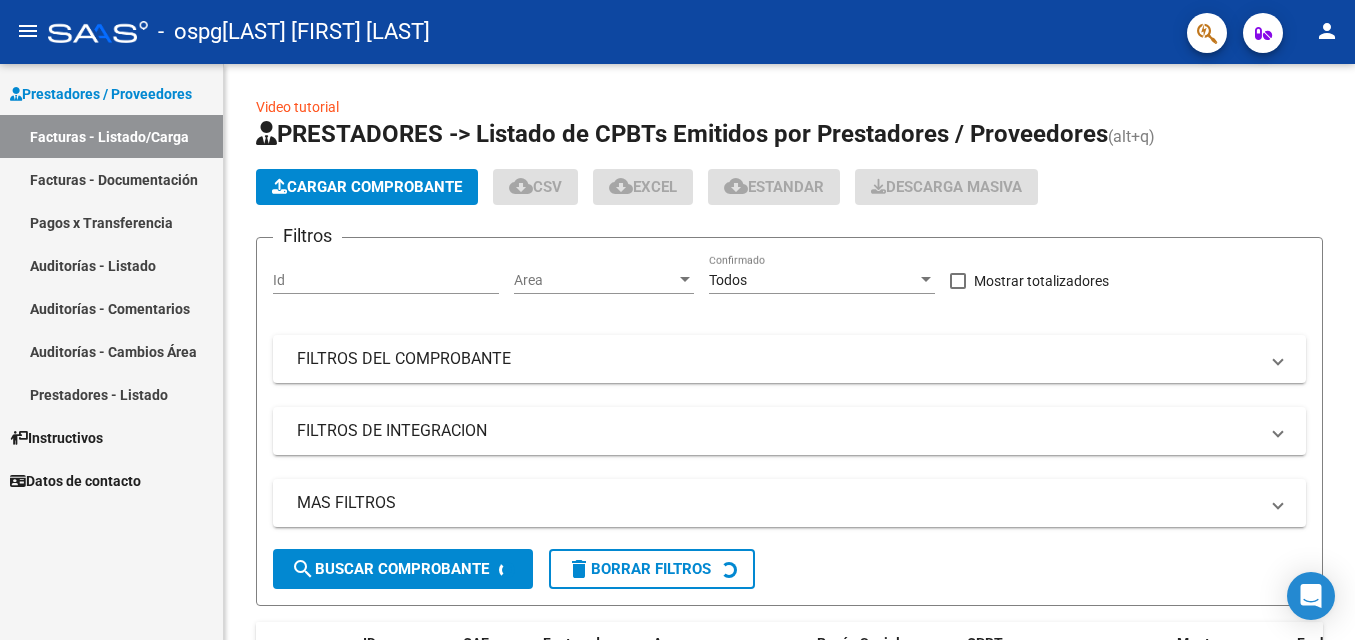 scroll, scrollTop: 0, scrollLeft: 0, axis: both 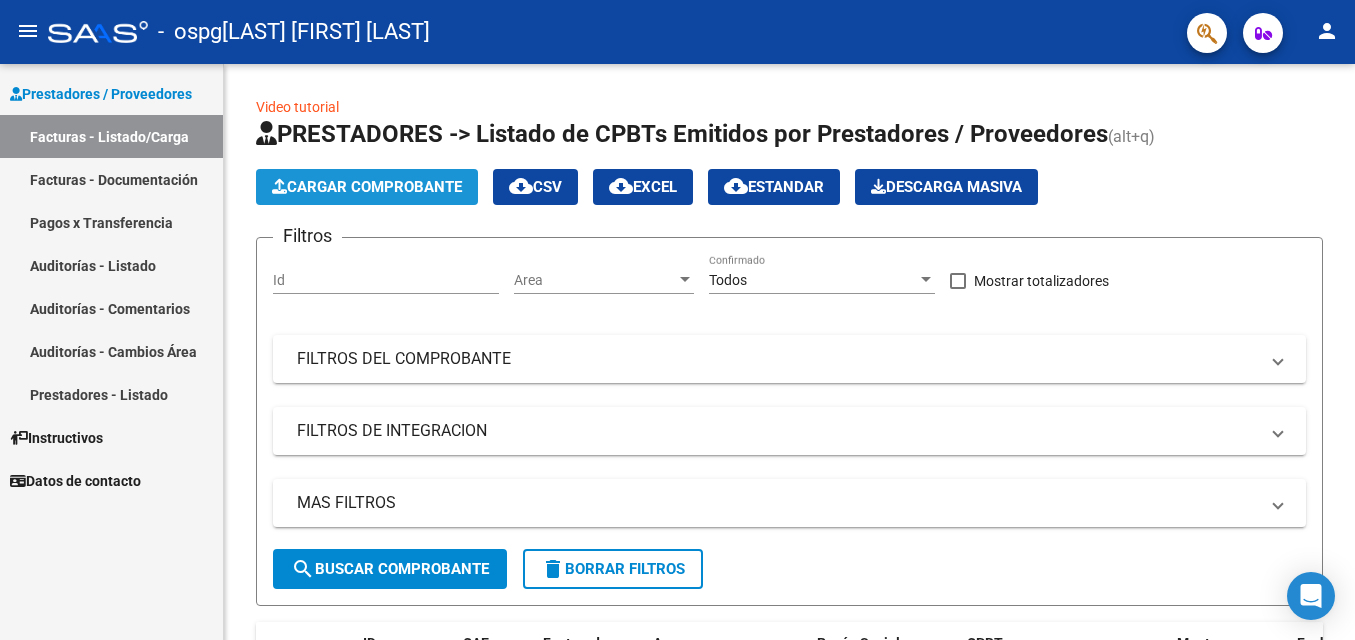 click on "Cargar Comprobante" 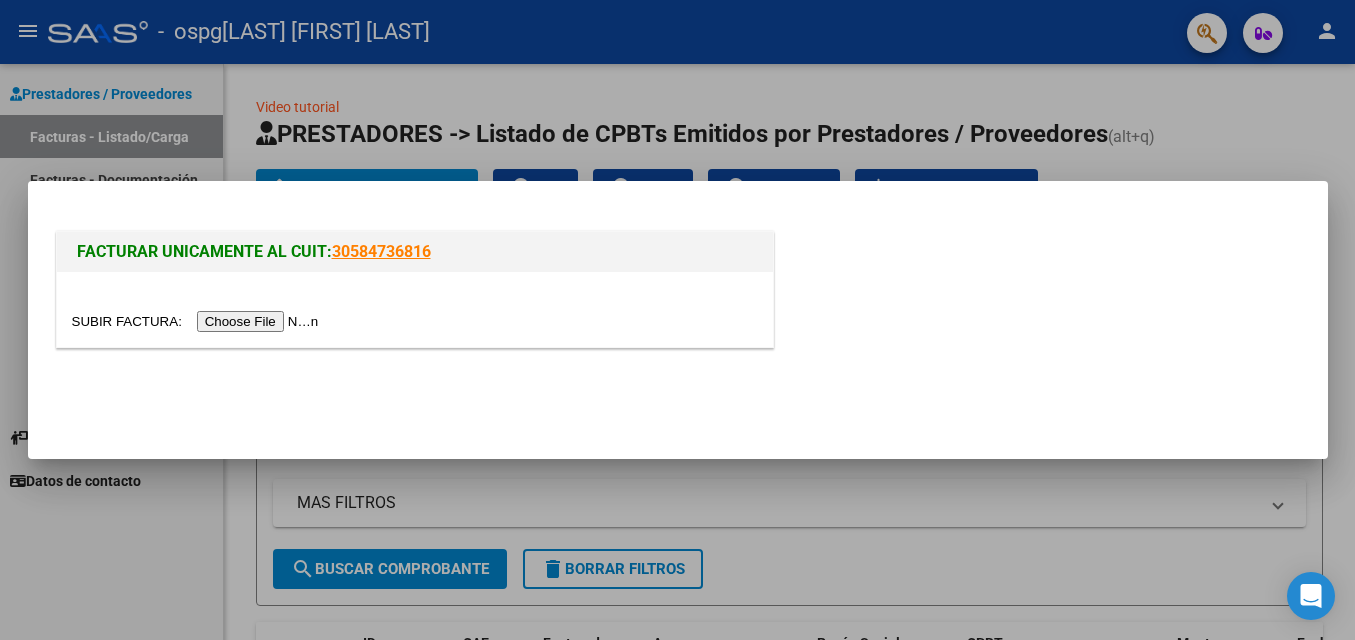 click at bounding box center (198, 321) 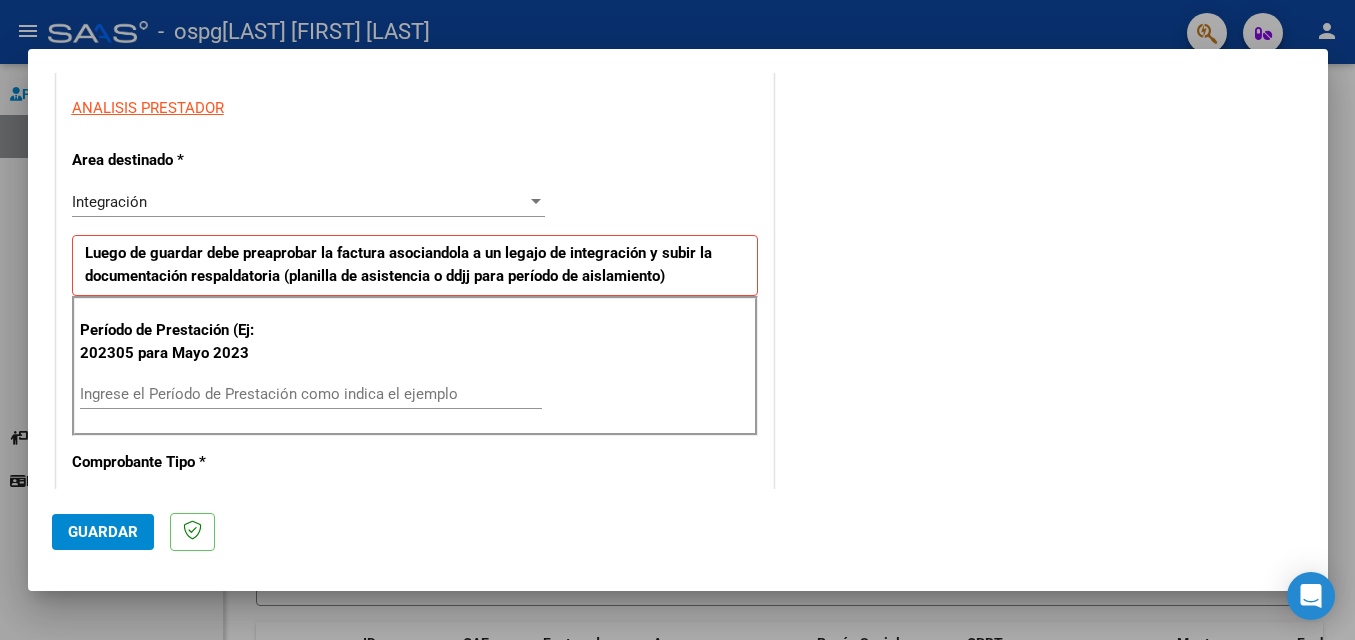 scroll, scrollTop: 372, scrollLeft: 0, axis: vertical 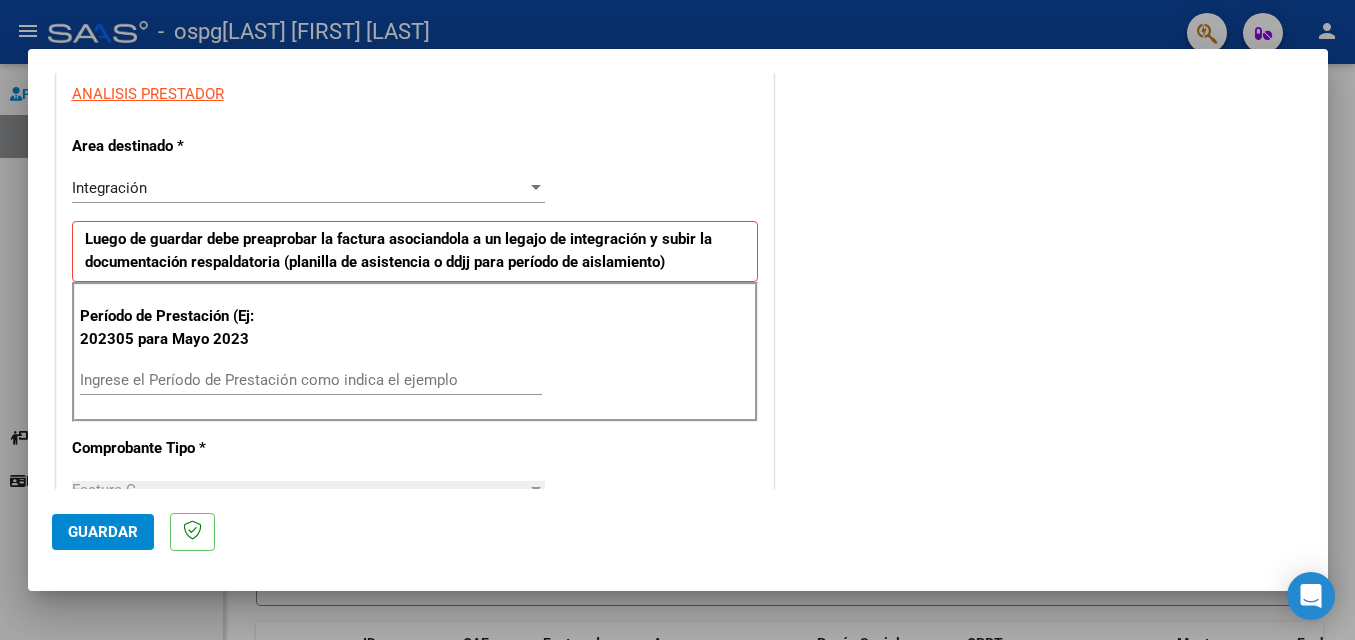 click on "Ingrese el Período de Prestación como indica el ejemplo" at bounding box center (311, 380) 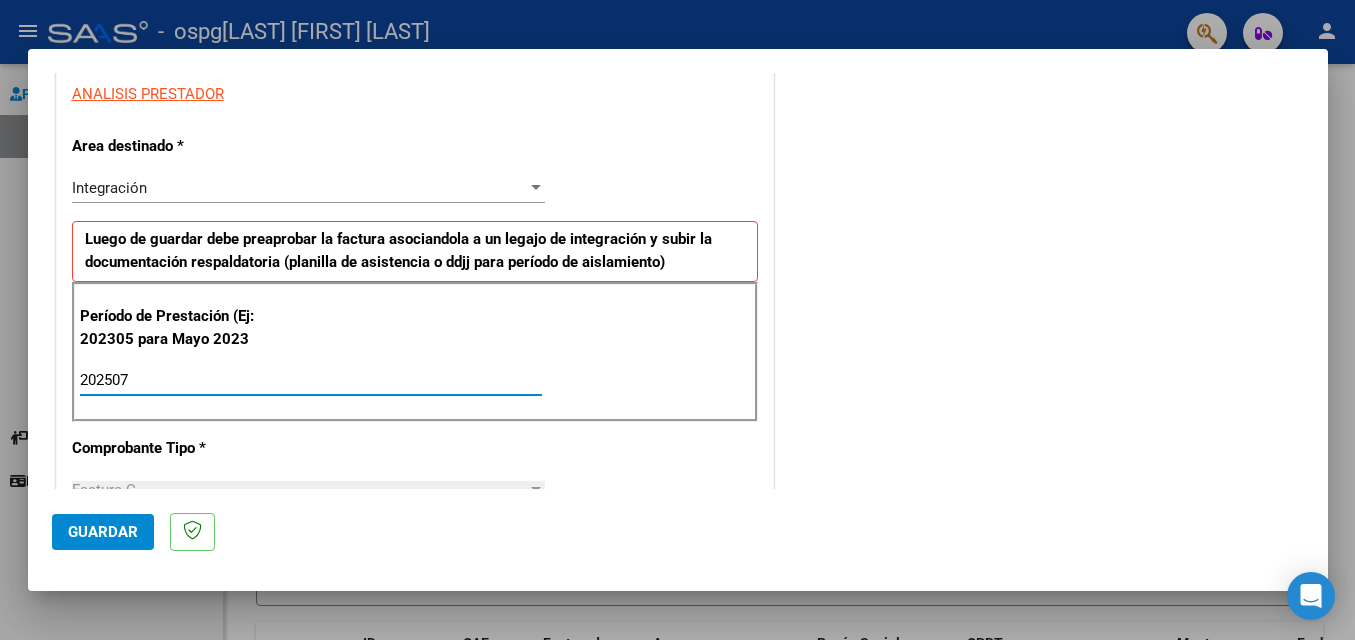 type on "202507" 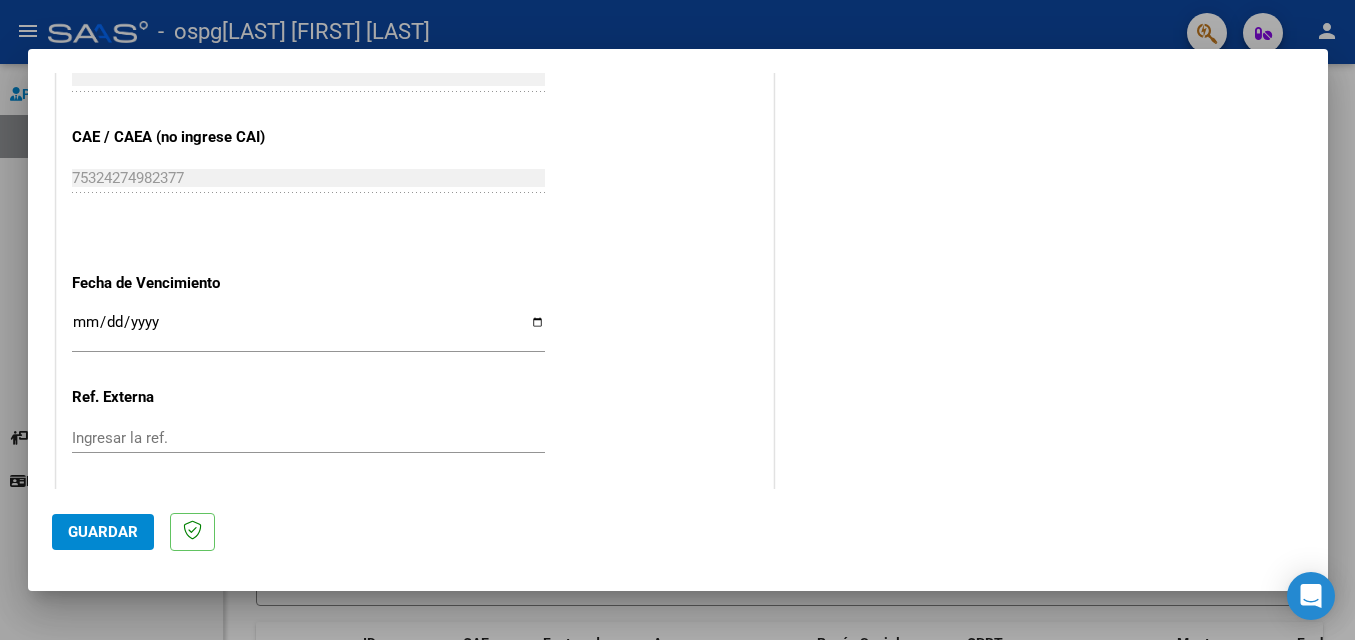 scroll, scrollTop: 1215, scrollLeft: 0, axis: vertical 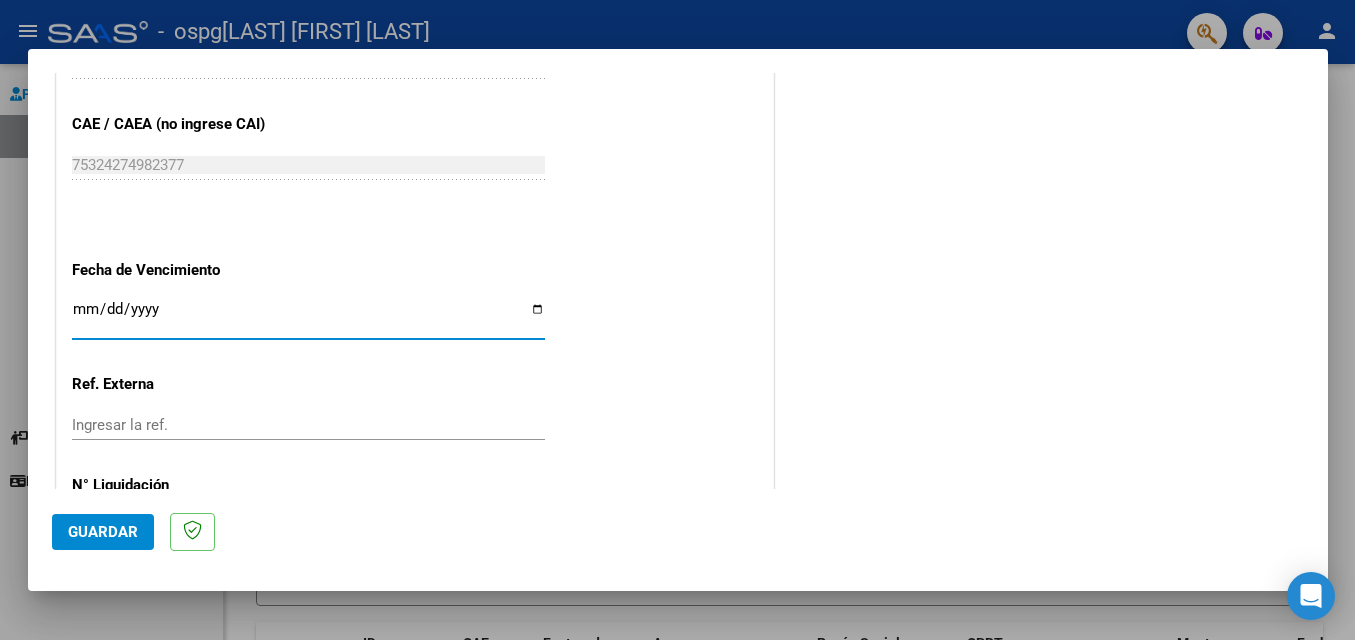 click on "Ingresar la fecha" at bounding box center [308, 317] 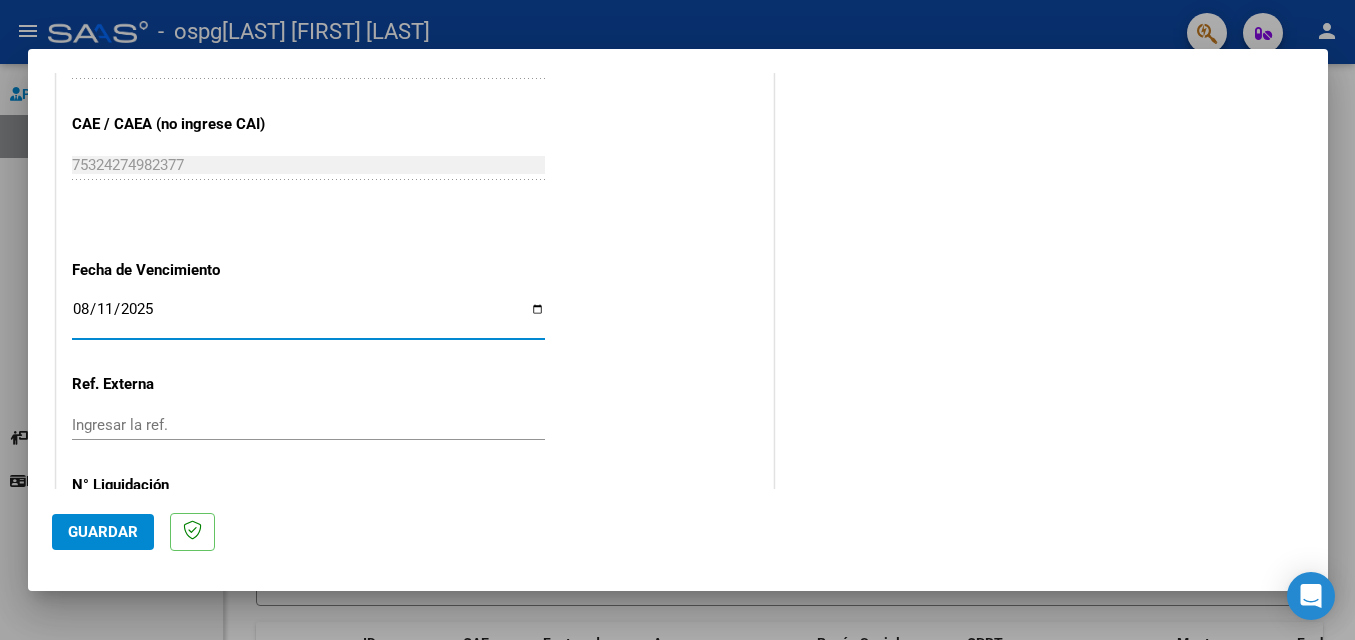 type on "2025-08-11" 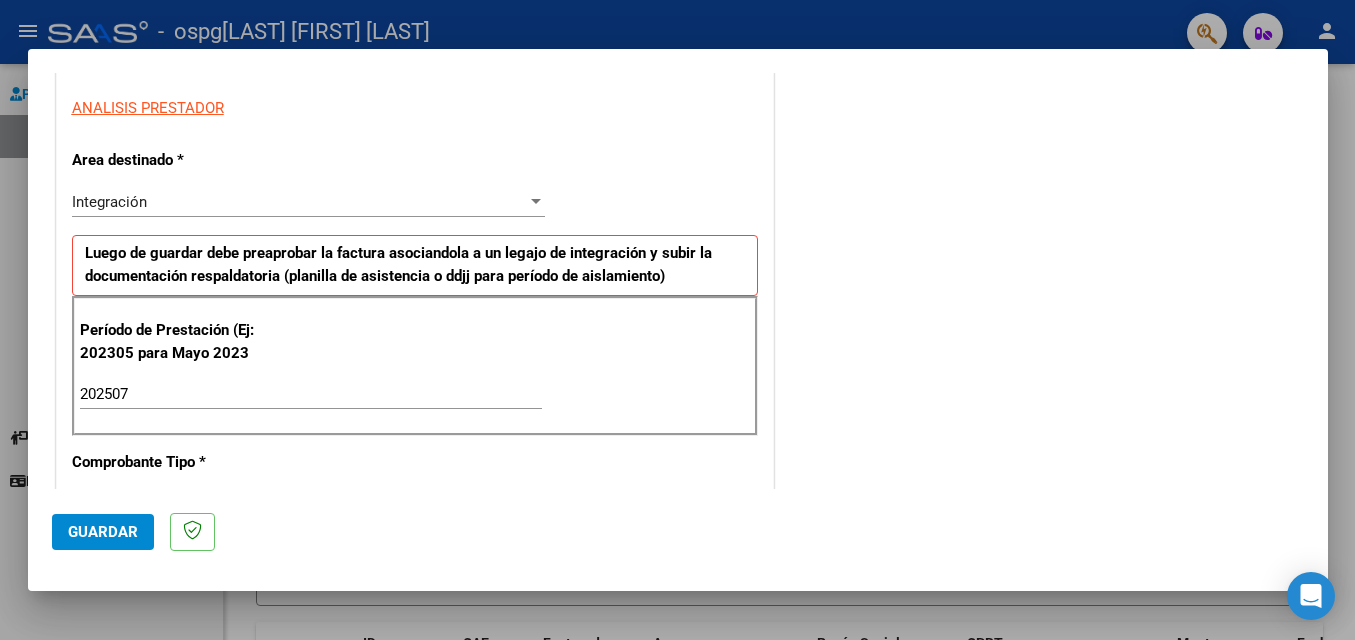 scroll, scrollTop: 0, scrollLeft: 0, axis: both 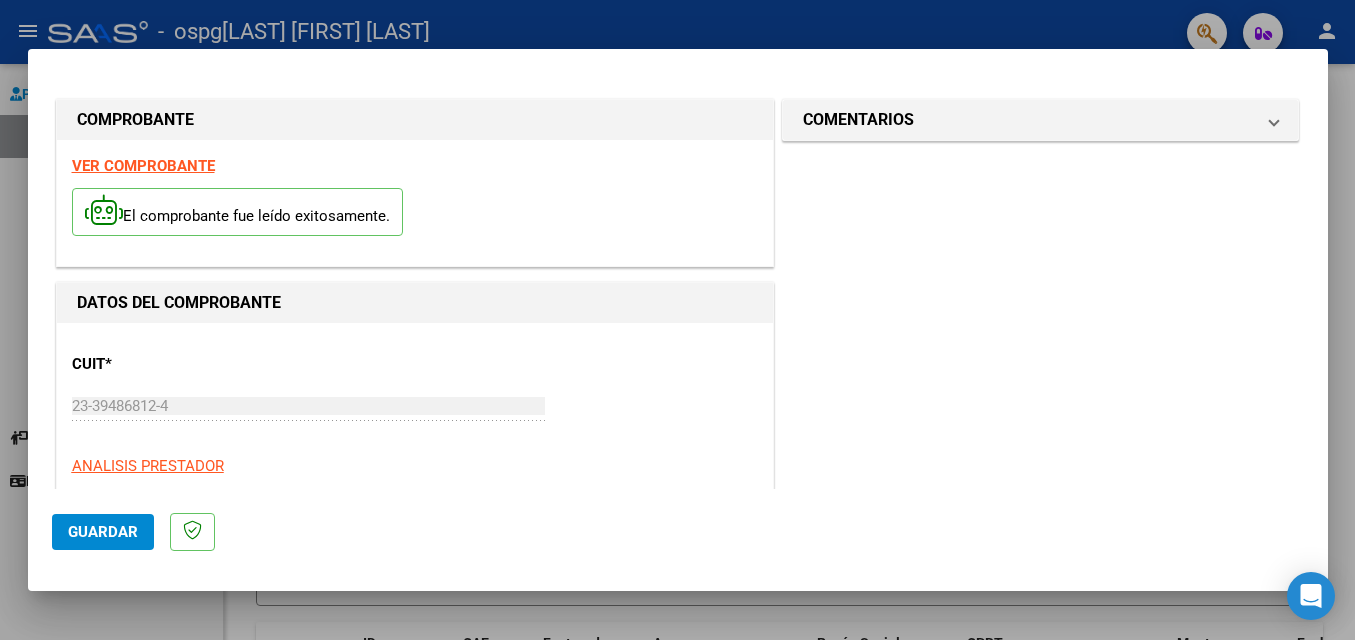 click on "Guardar" 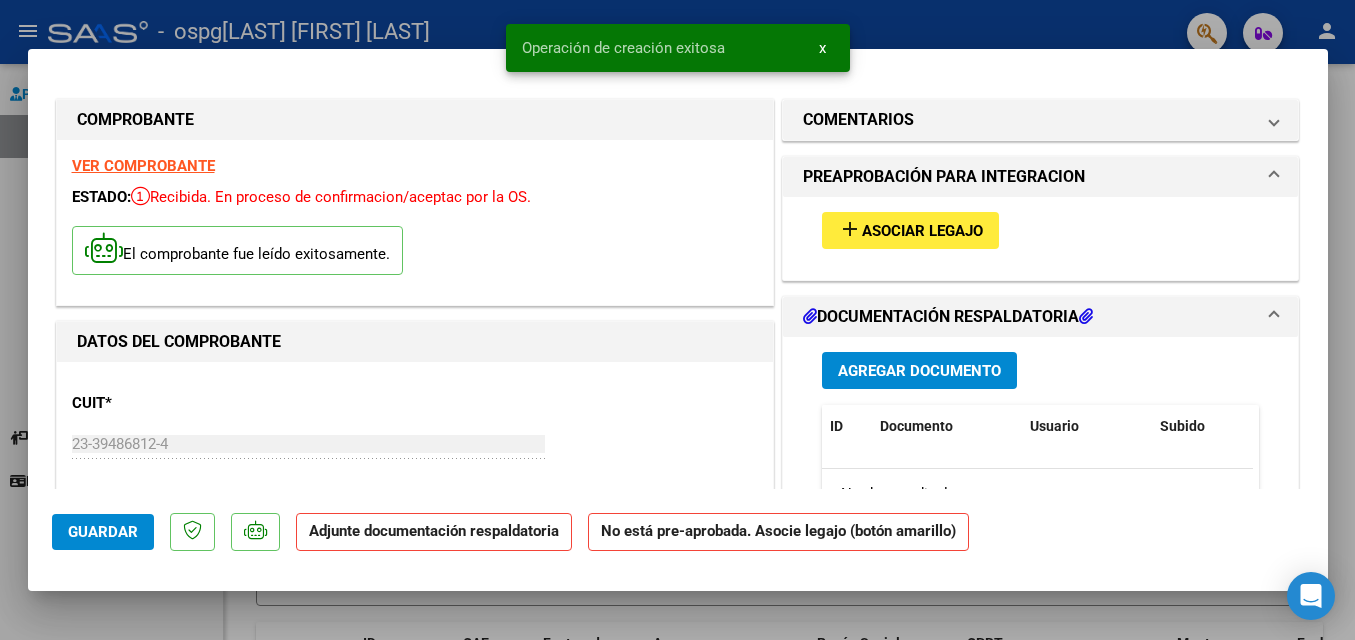 click on "Asociar Legajo" at bounding box center [922, 231] 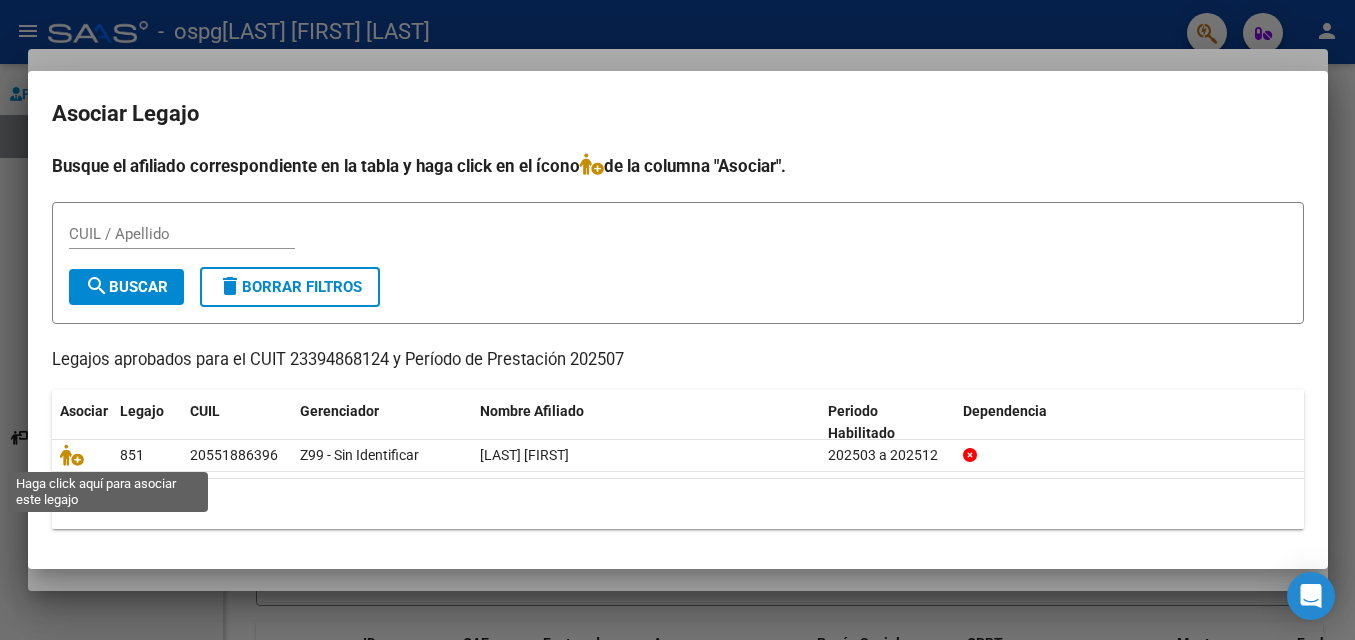 click 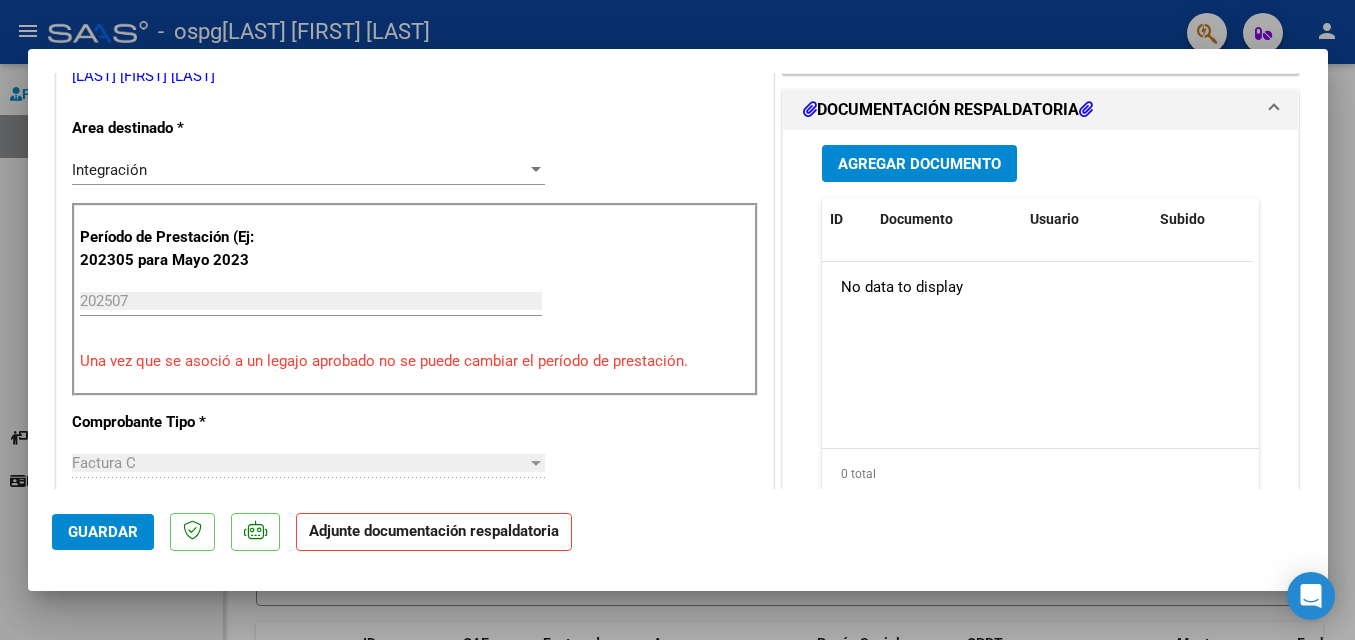 scroll, scrollTop: 499, scrollLeft: 0, axis: vertical 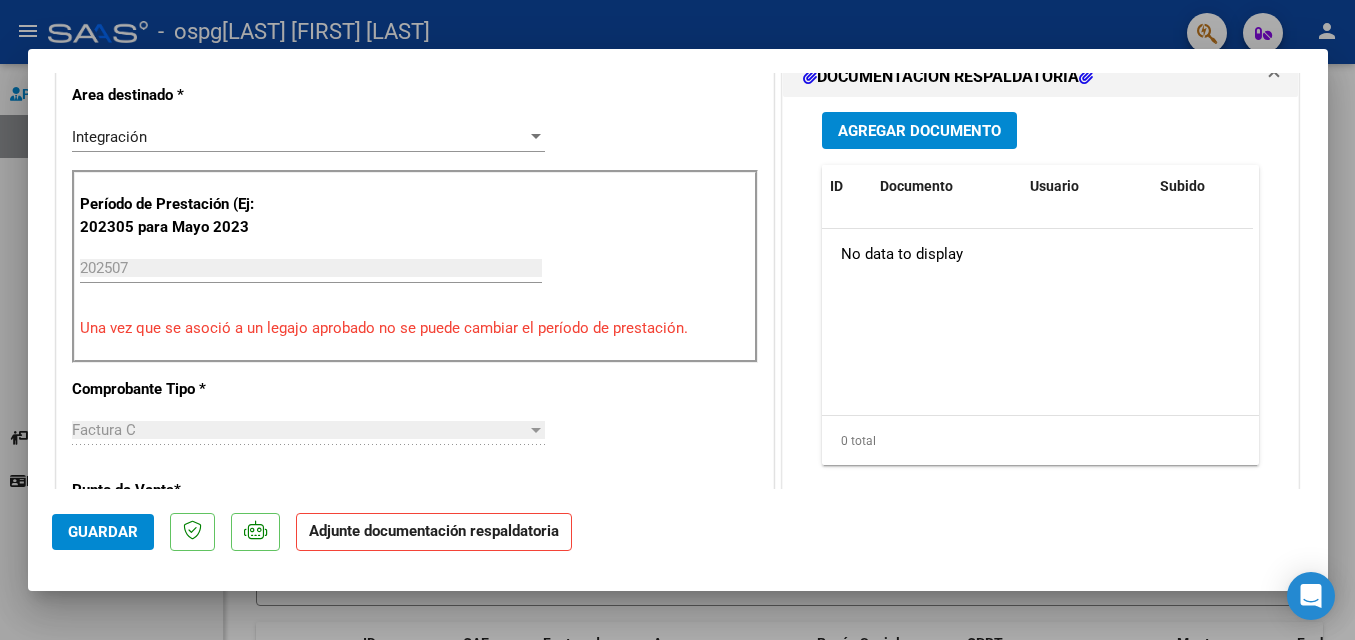 click on "Agregar Documento" at bounding box center [919, 131] 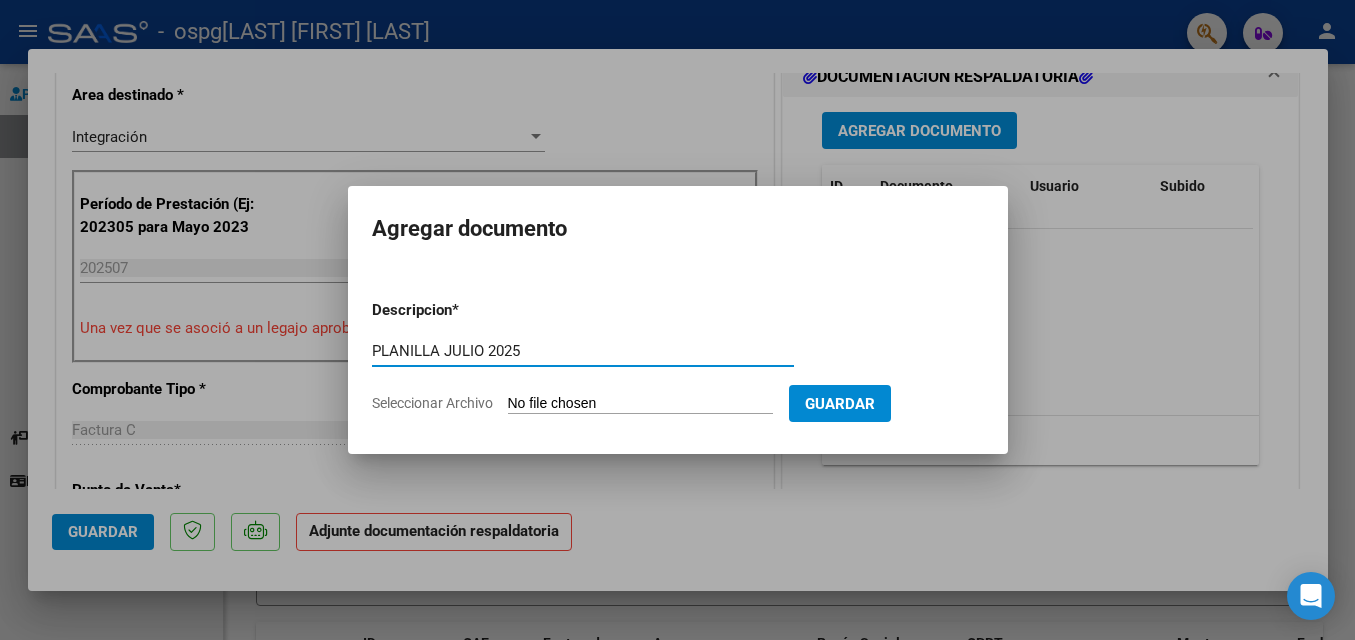 type on "PLANILLA JULIO 2025" 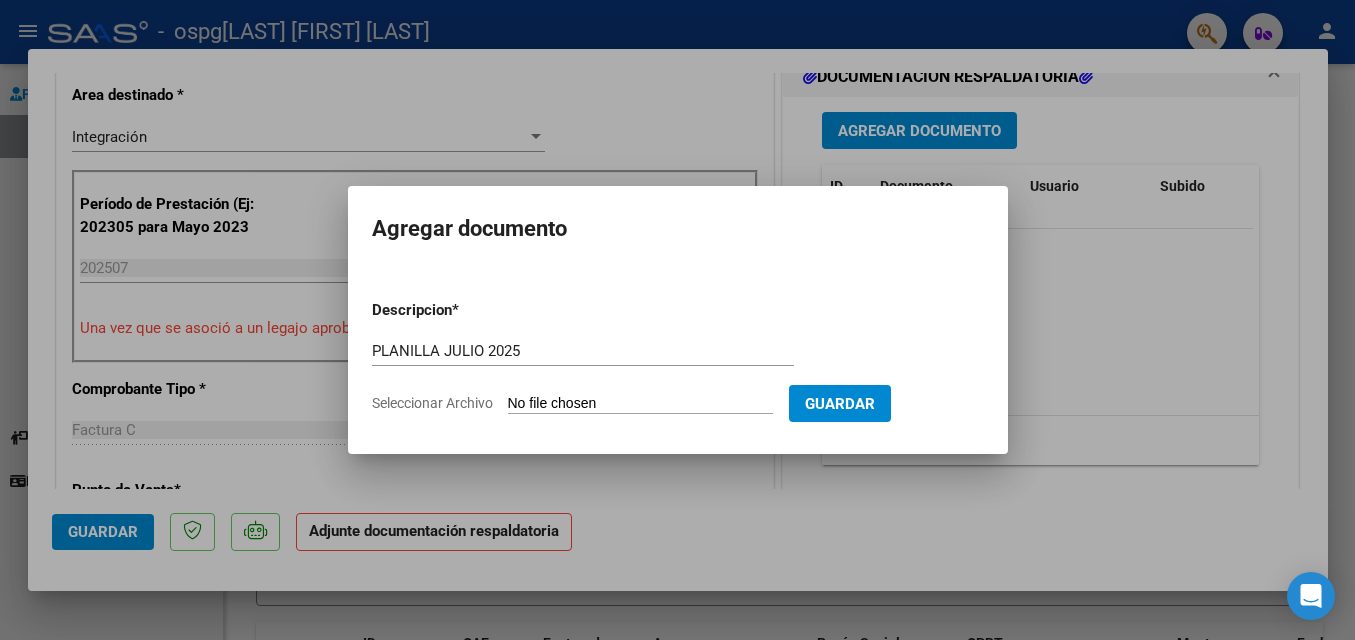 click on "Seleccionar Archivo" at bounding box center [640, 404] 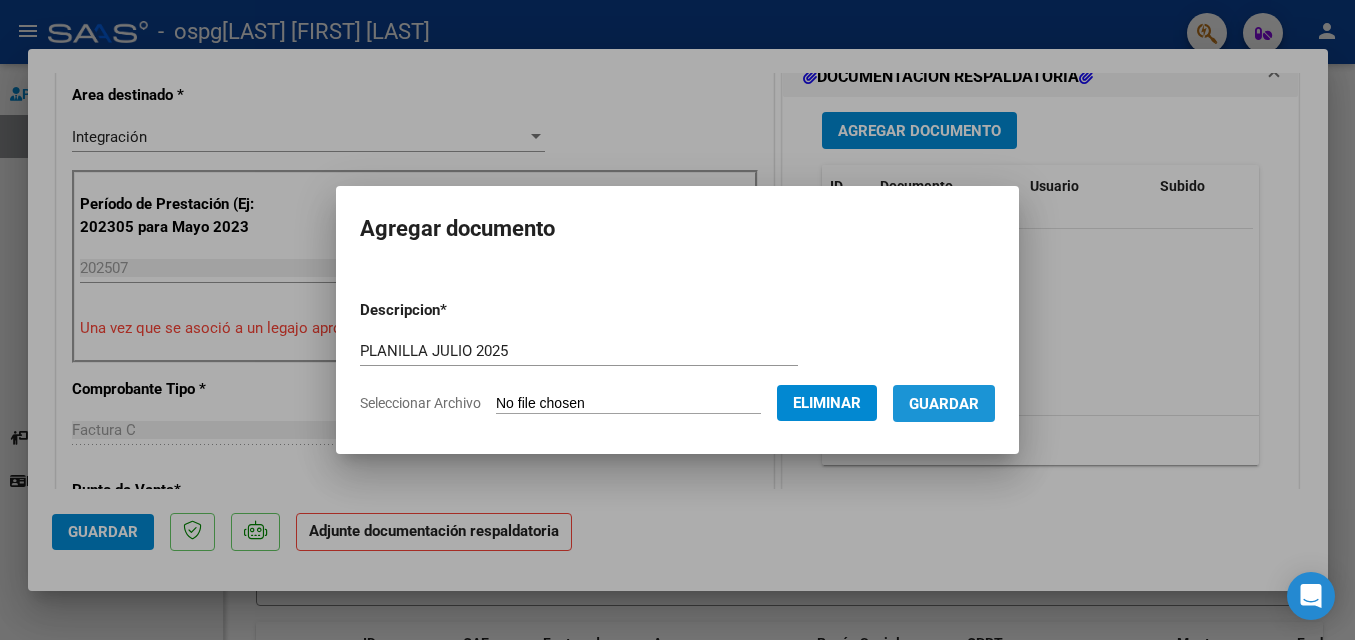 click on "Guardar" at bounding box center (944, 404) 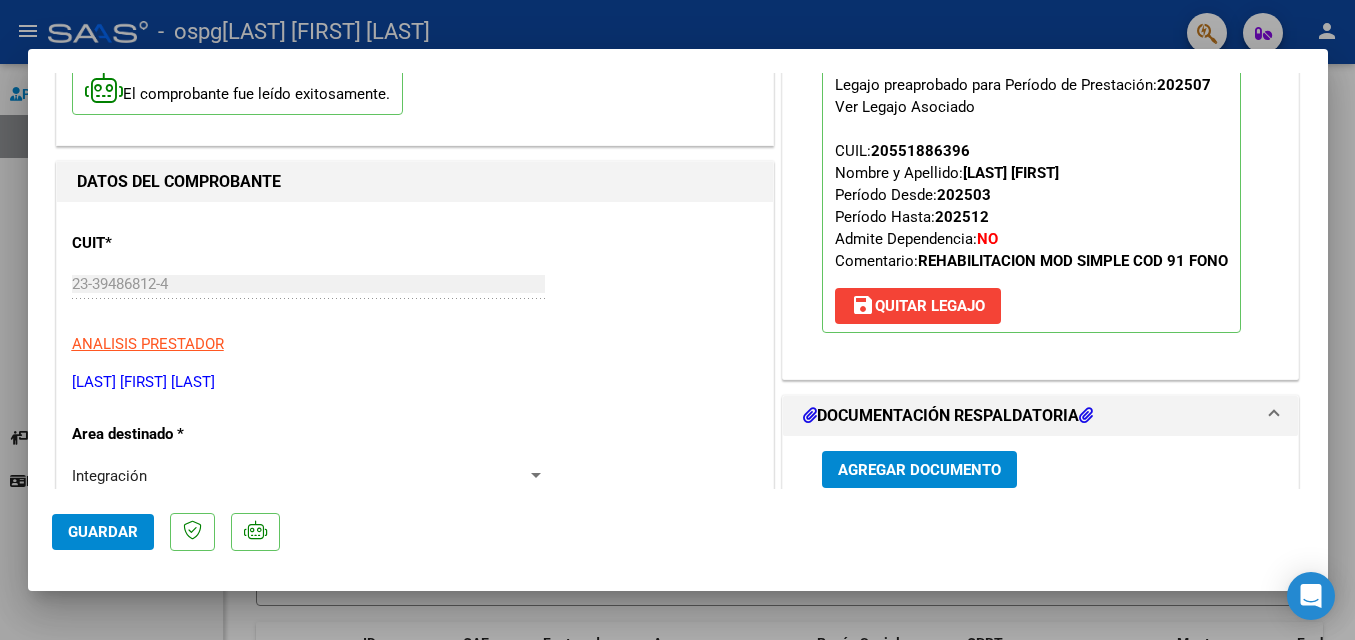 scroll, scrollTop: 0, scrollLeft: 0, axis: both 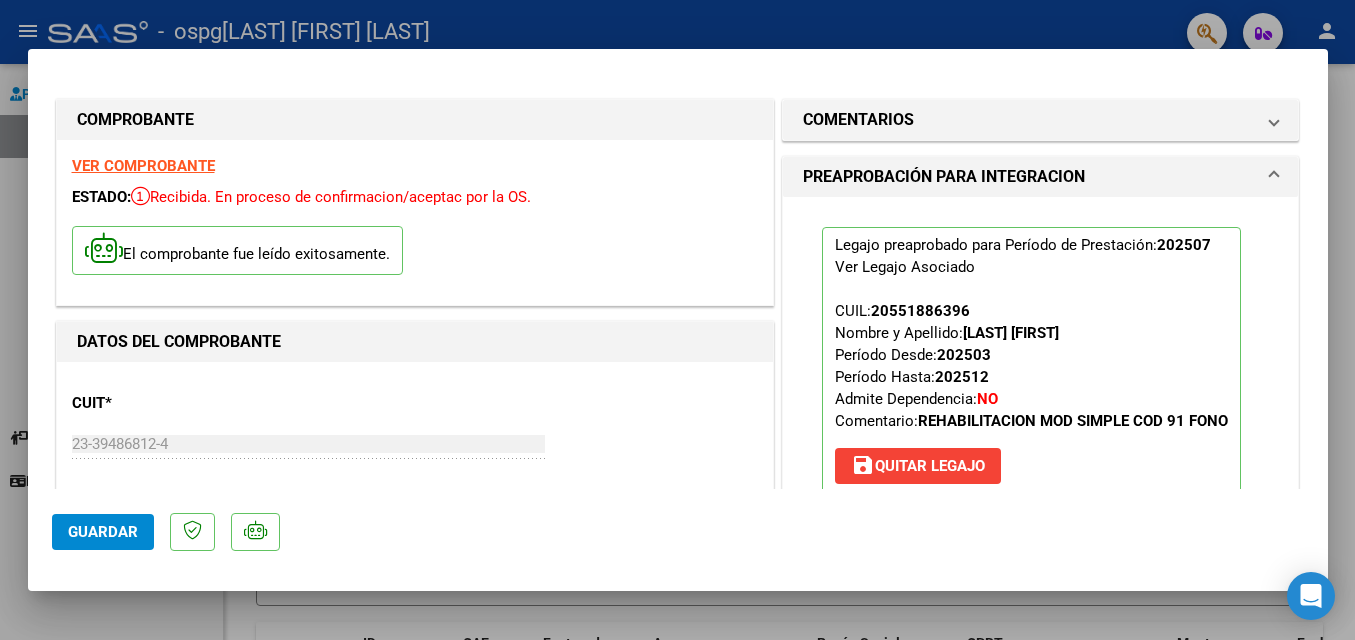 click on "Guardar" 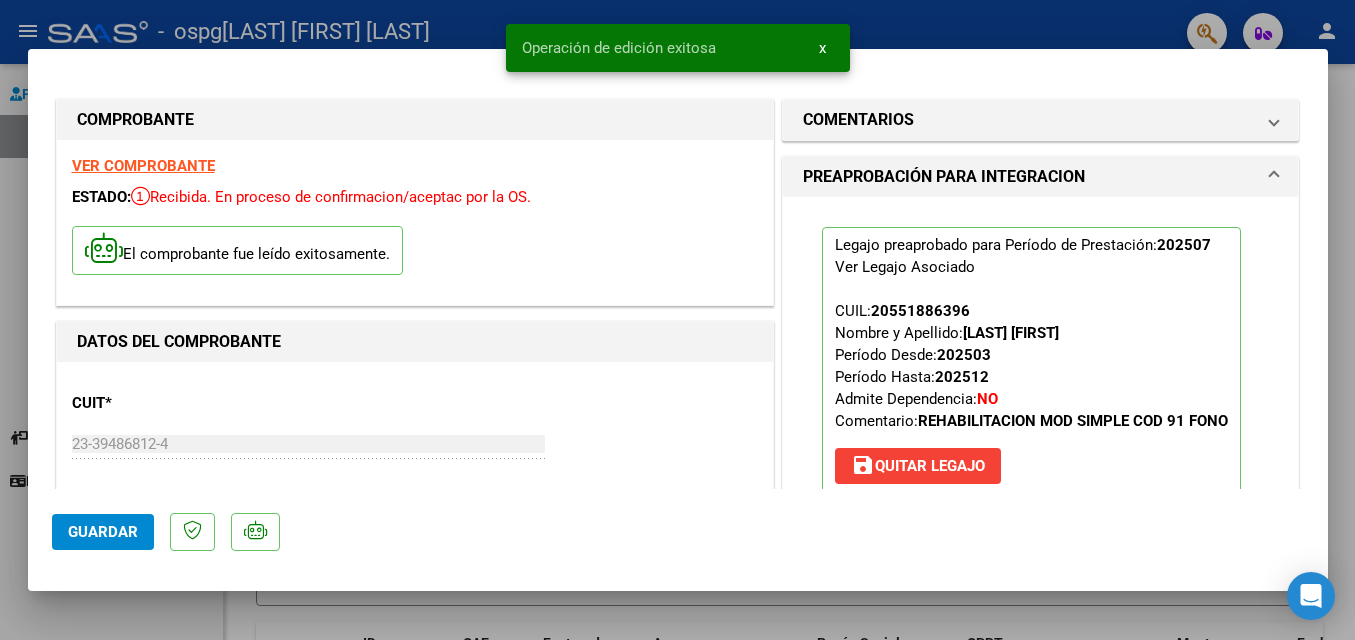 click on "Guardar" 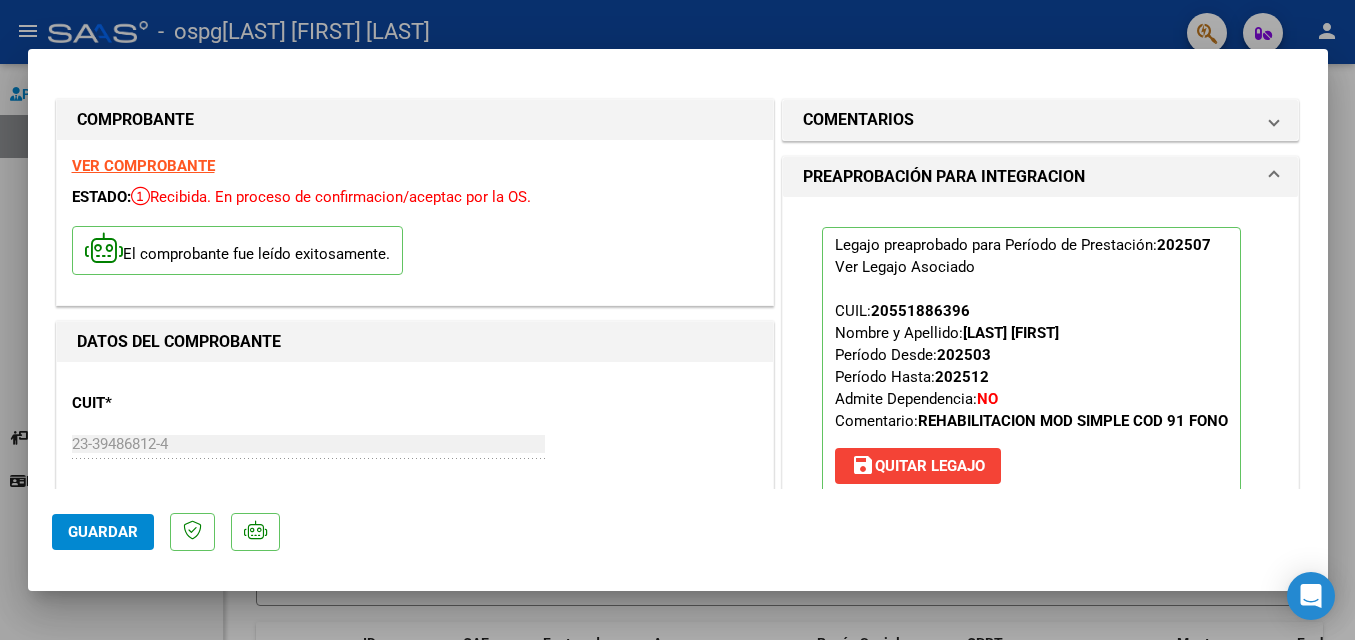 click at bounding box center [677, 320] 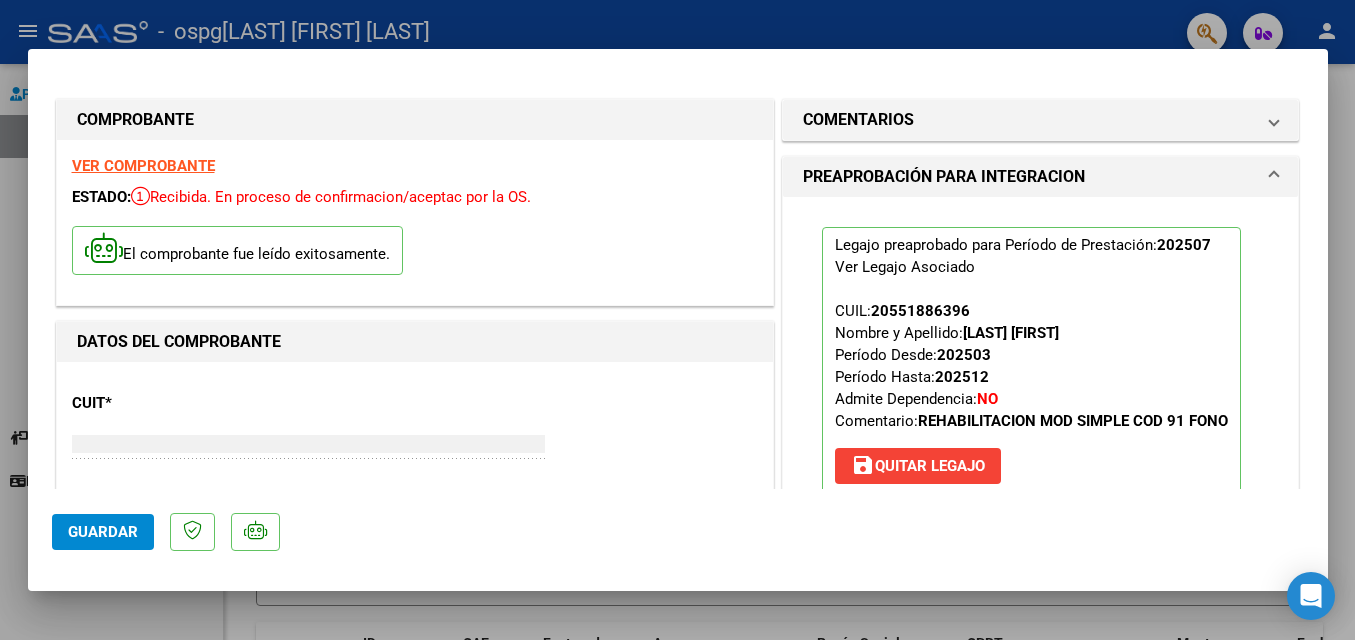 type 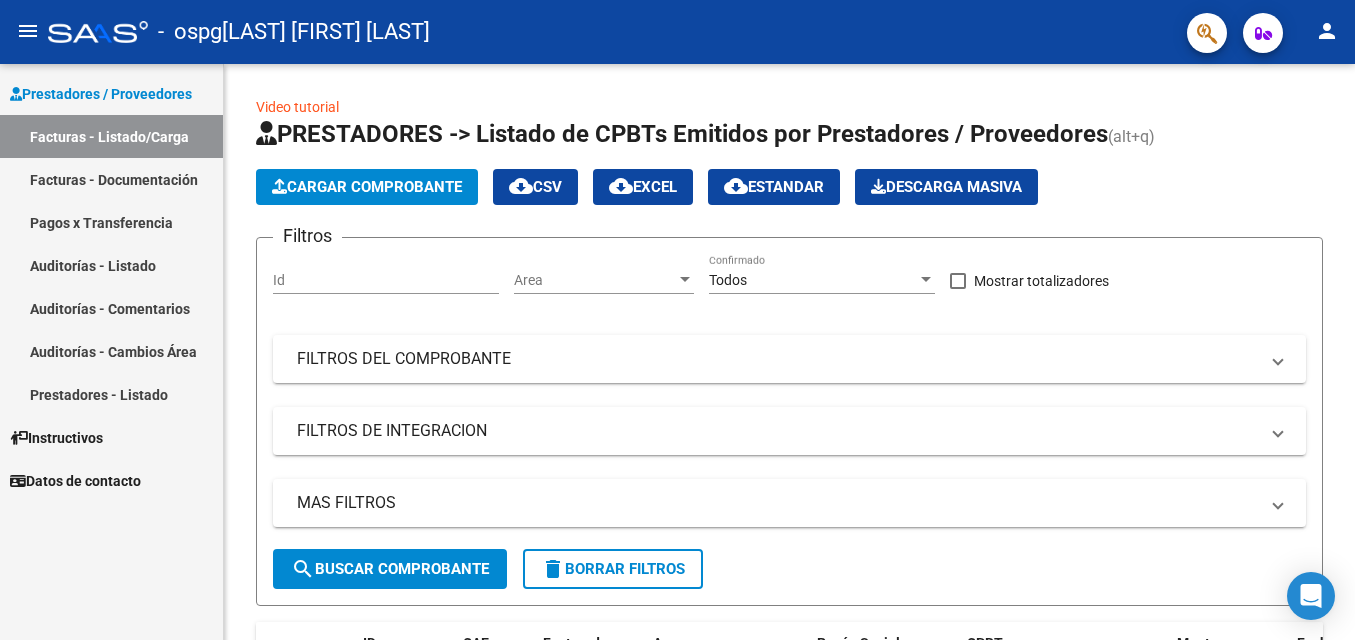 drag, startPoint x: 1348, startPoint y: 233, endPoint x: 1349, endPoint y: 269, distance: 36.013885 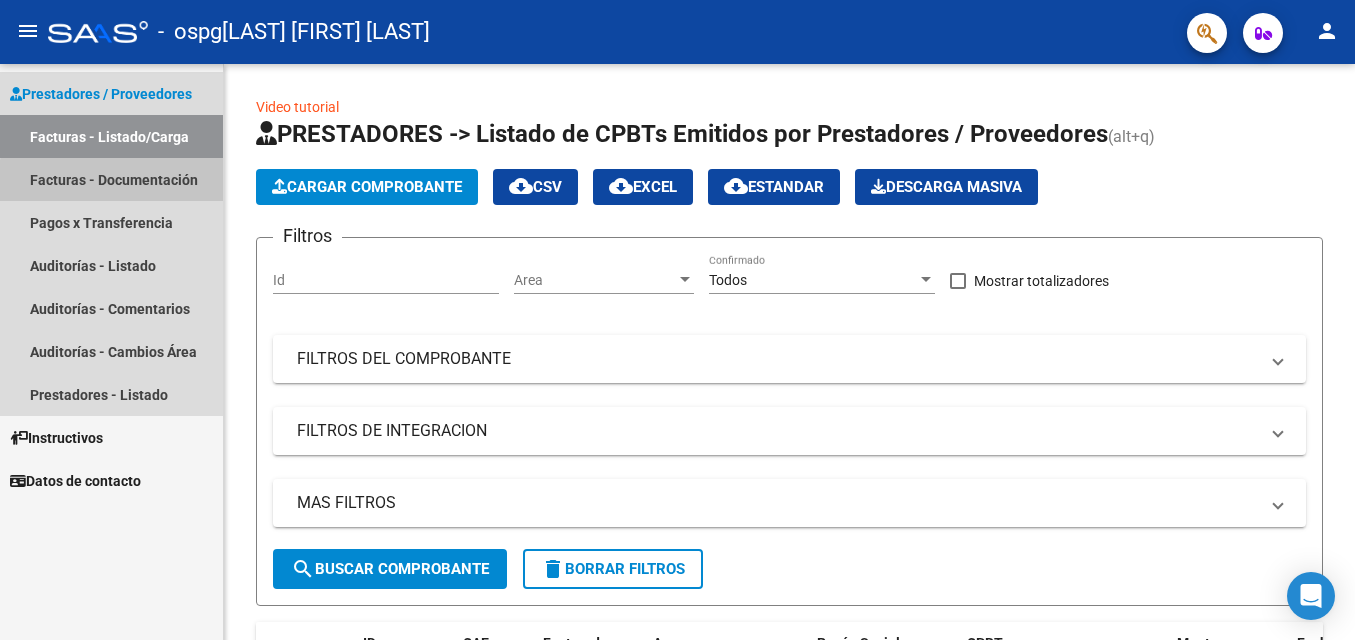 click on "Facturas - Documentación" at bounding box center [111, 179] 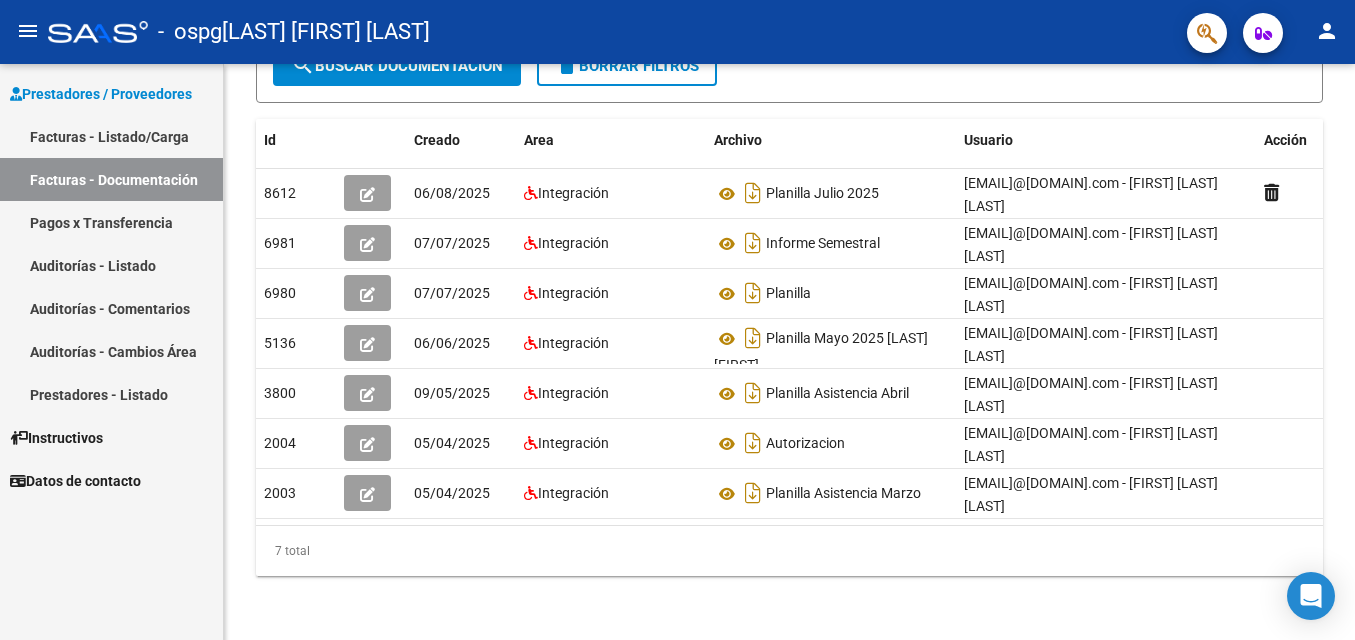 scroll, scrollTop: 317, scrollLeft: 0, axis: vertical 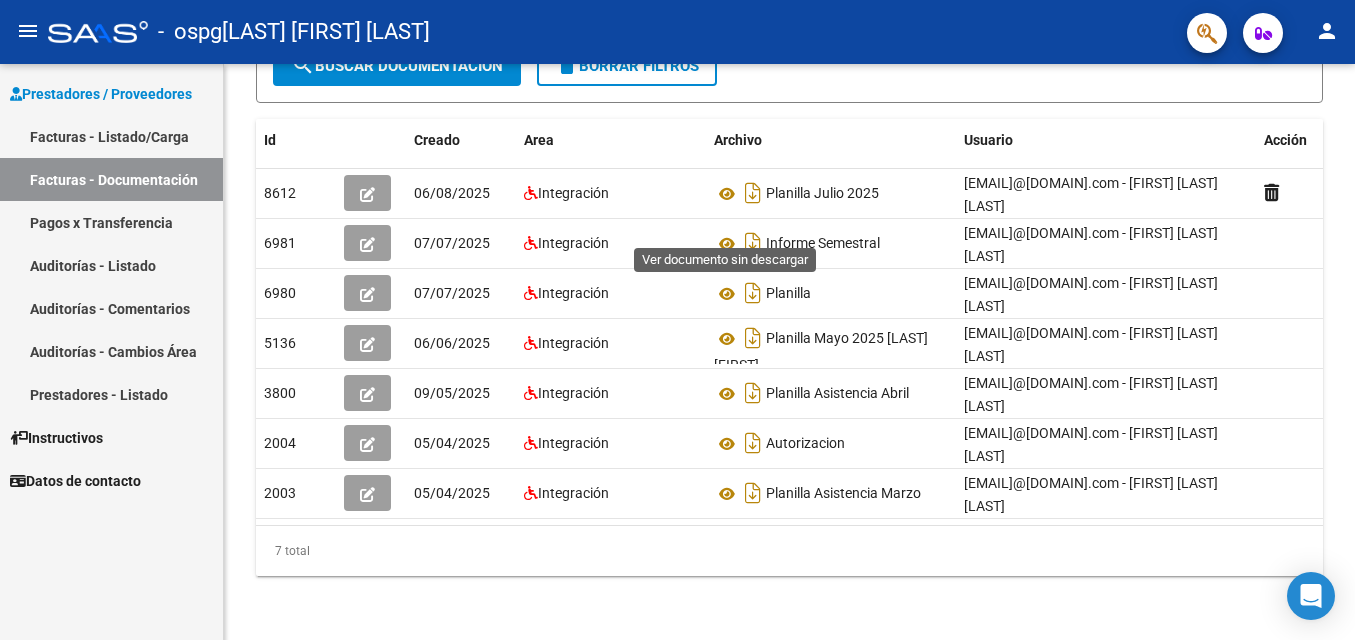 click 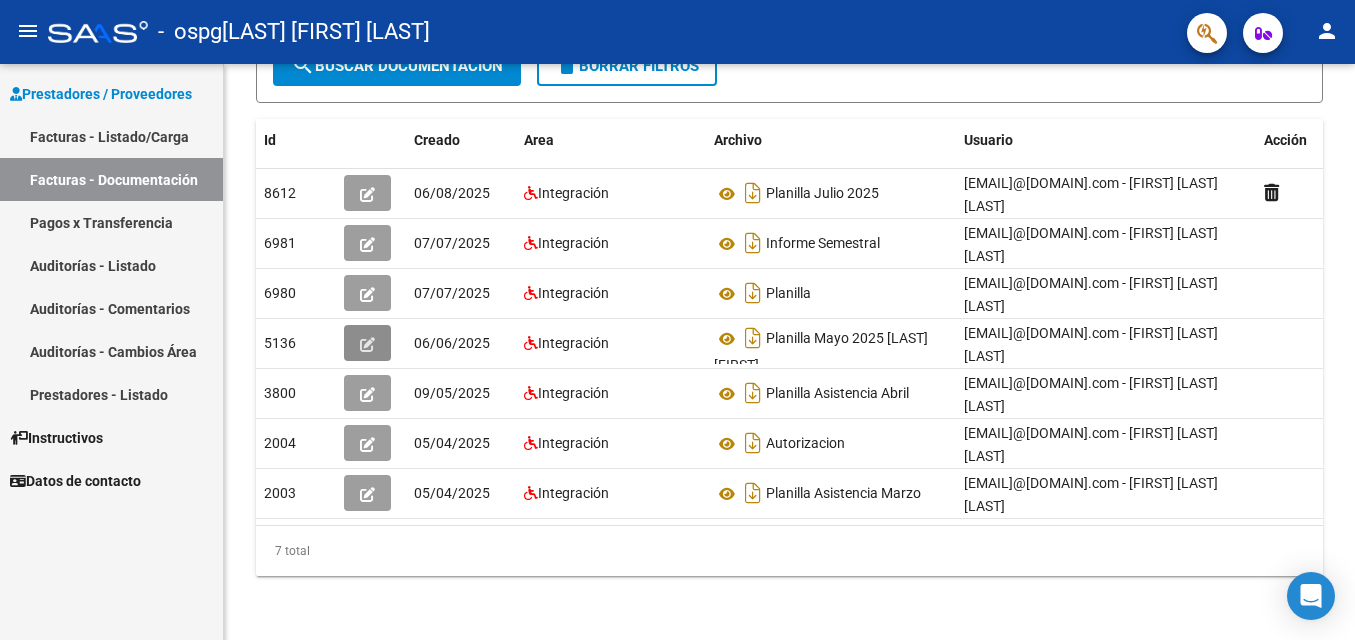 click 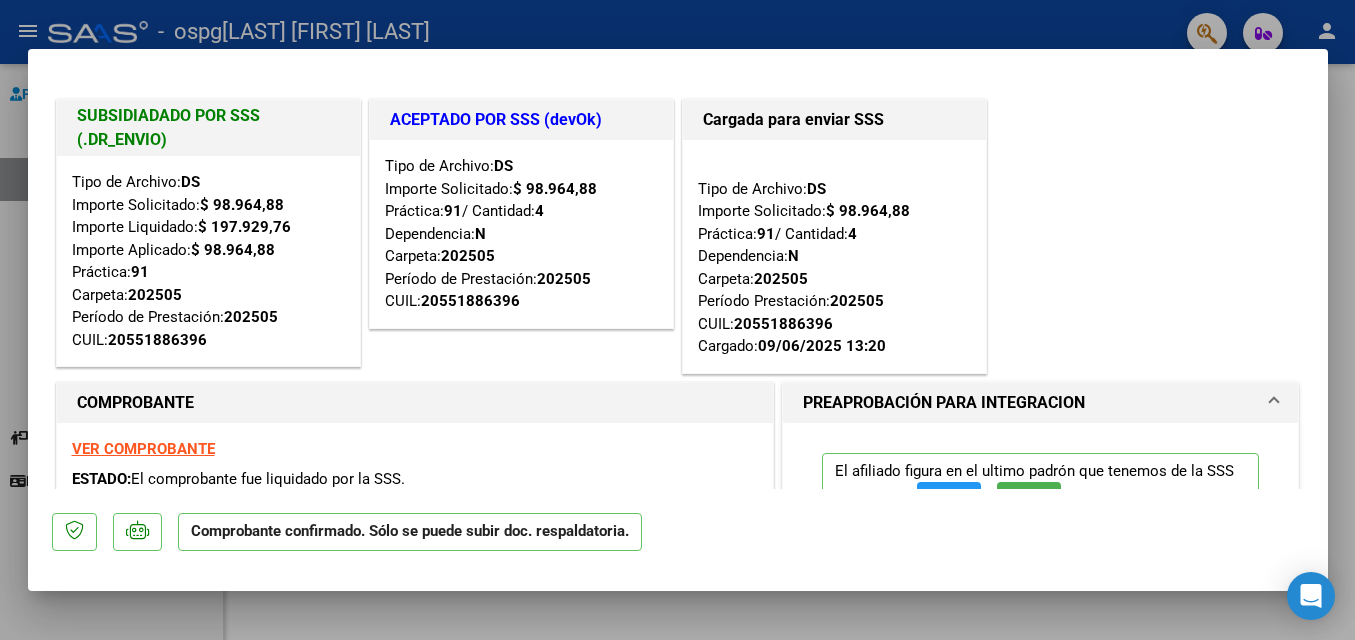 click at bounding box center (677, 320) 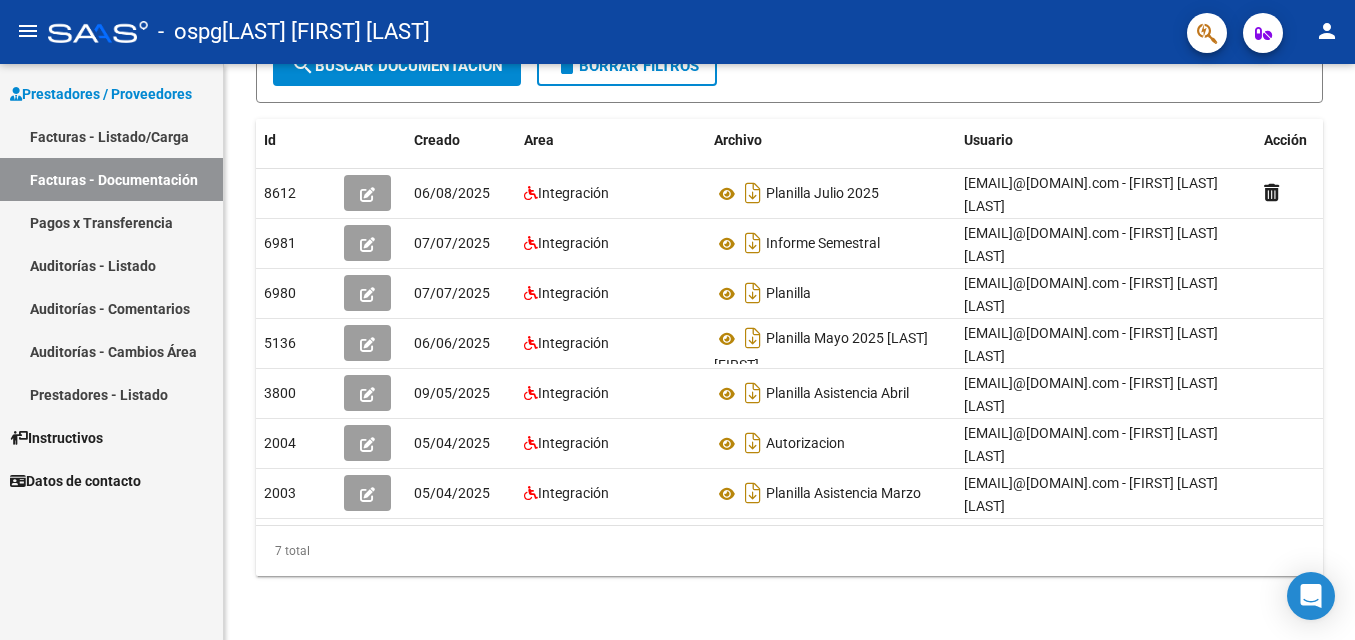 click 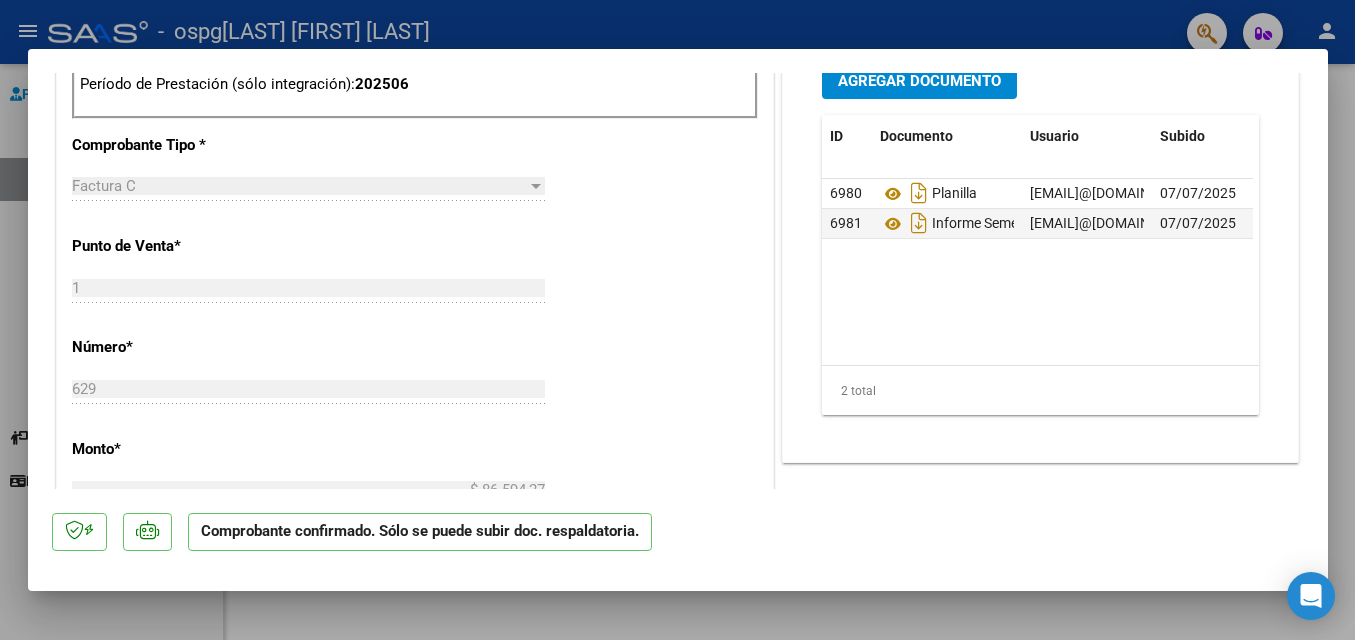 scroll, scrollTop: 868, scrollLeft: 0, axis: vertical 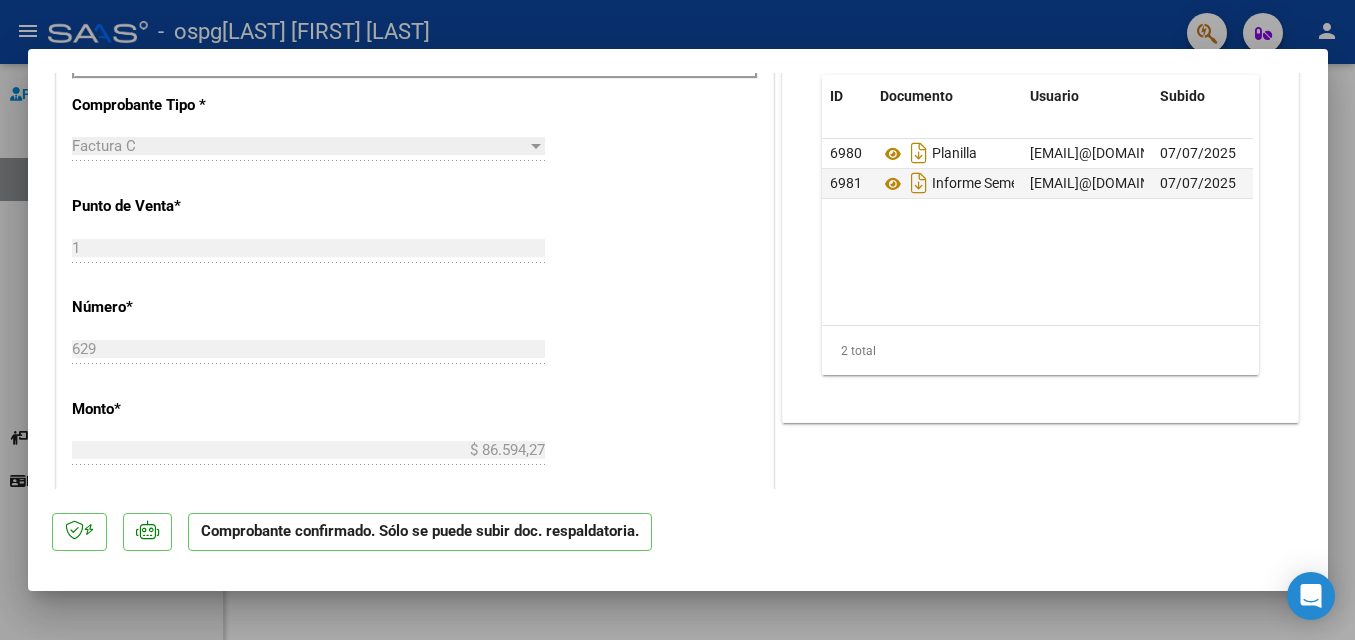click at bounding box center [677, 320] 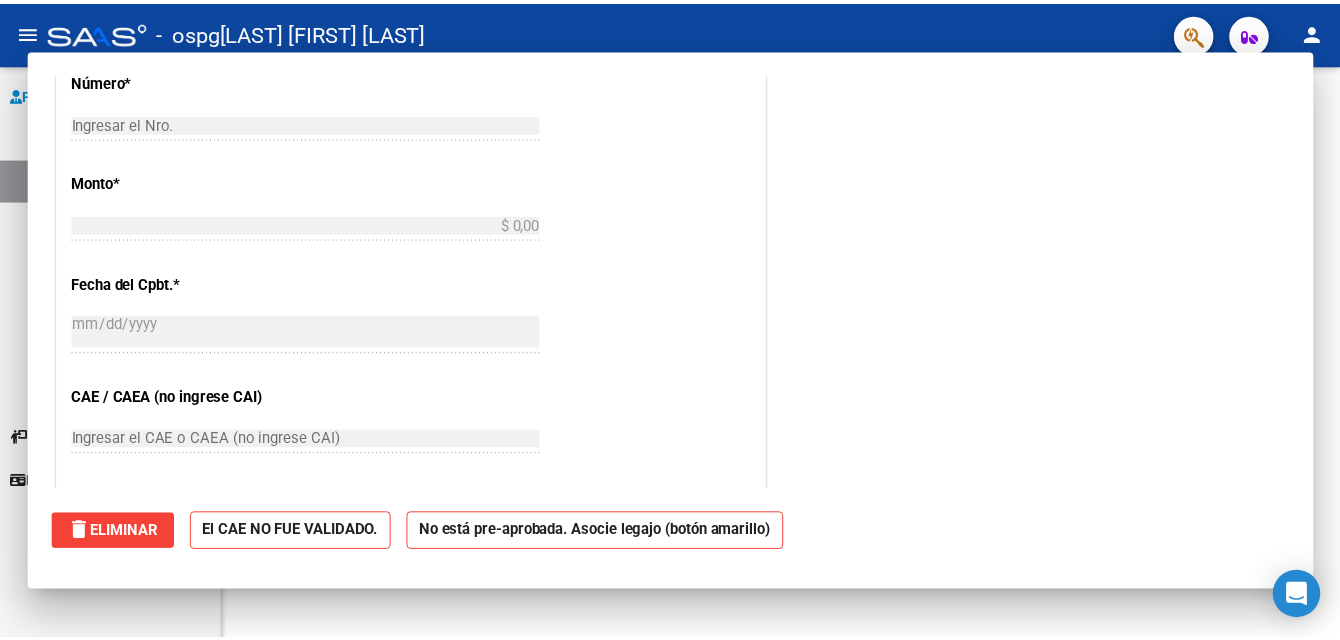 scroll, scrollTop: 0, scrollLeft: 0, axis: both 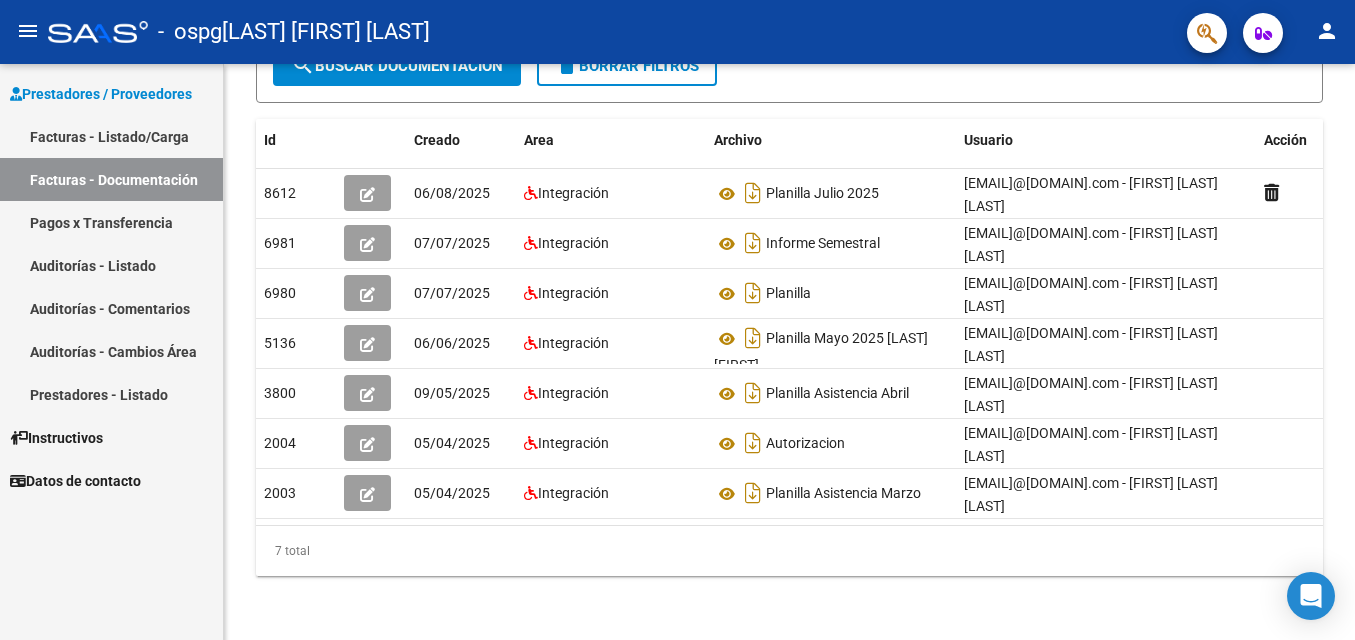 click on "person" 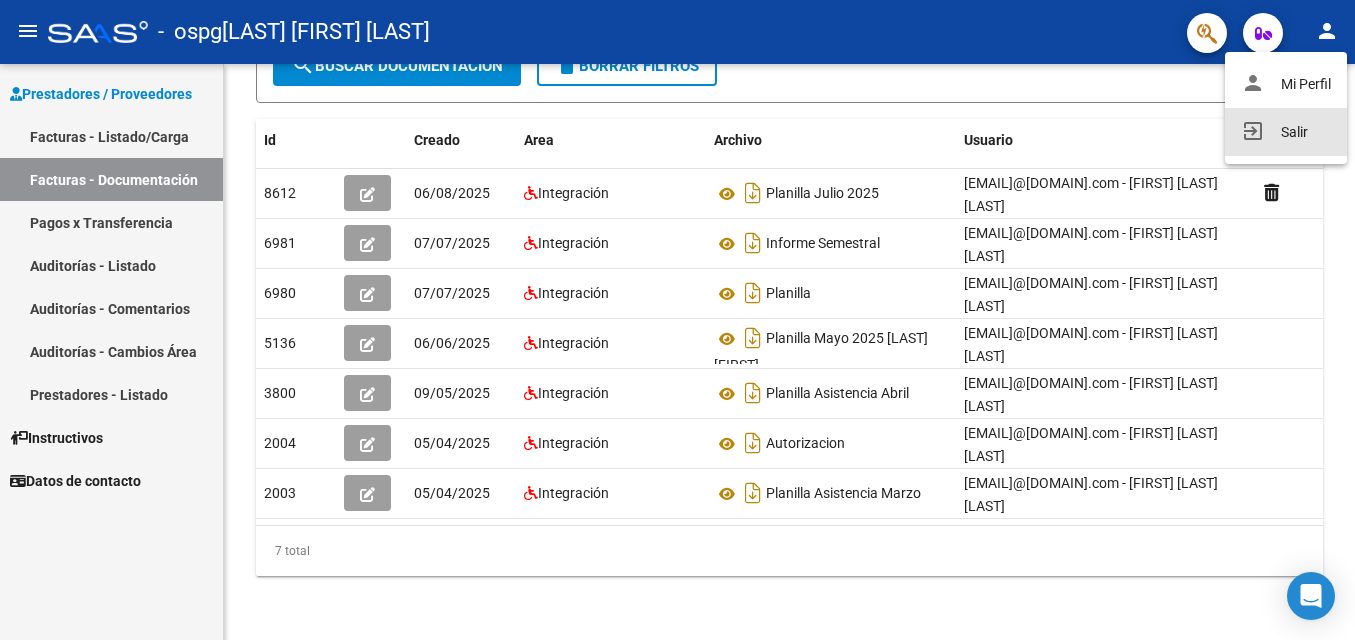 click on "exit_to_app  Salir" at bounding box center [1286, 132] 